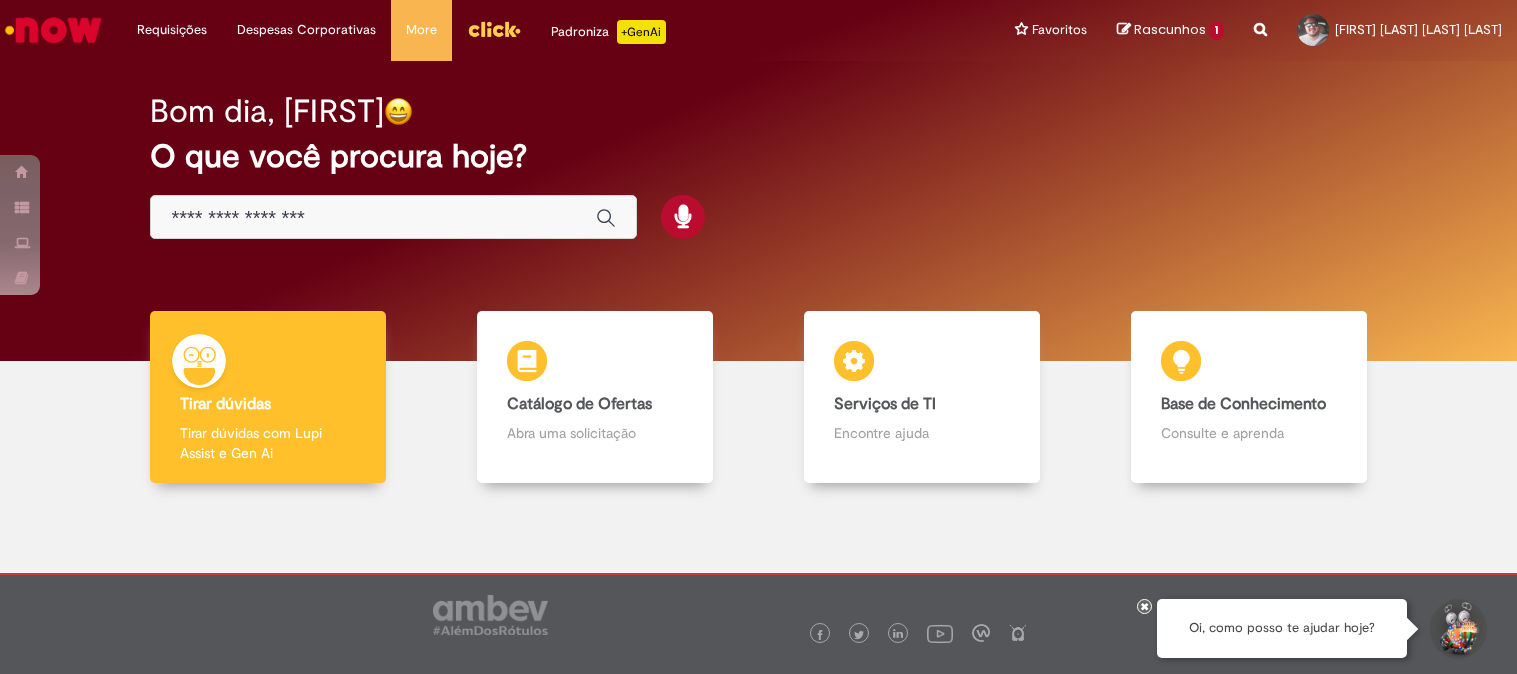 scroll, scrollTop: 0, scrollLeft: 0, axis: both 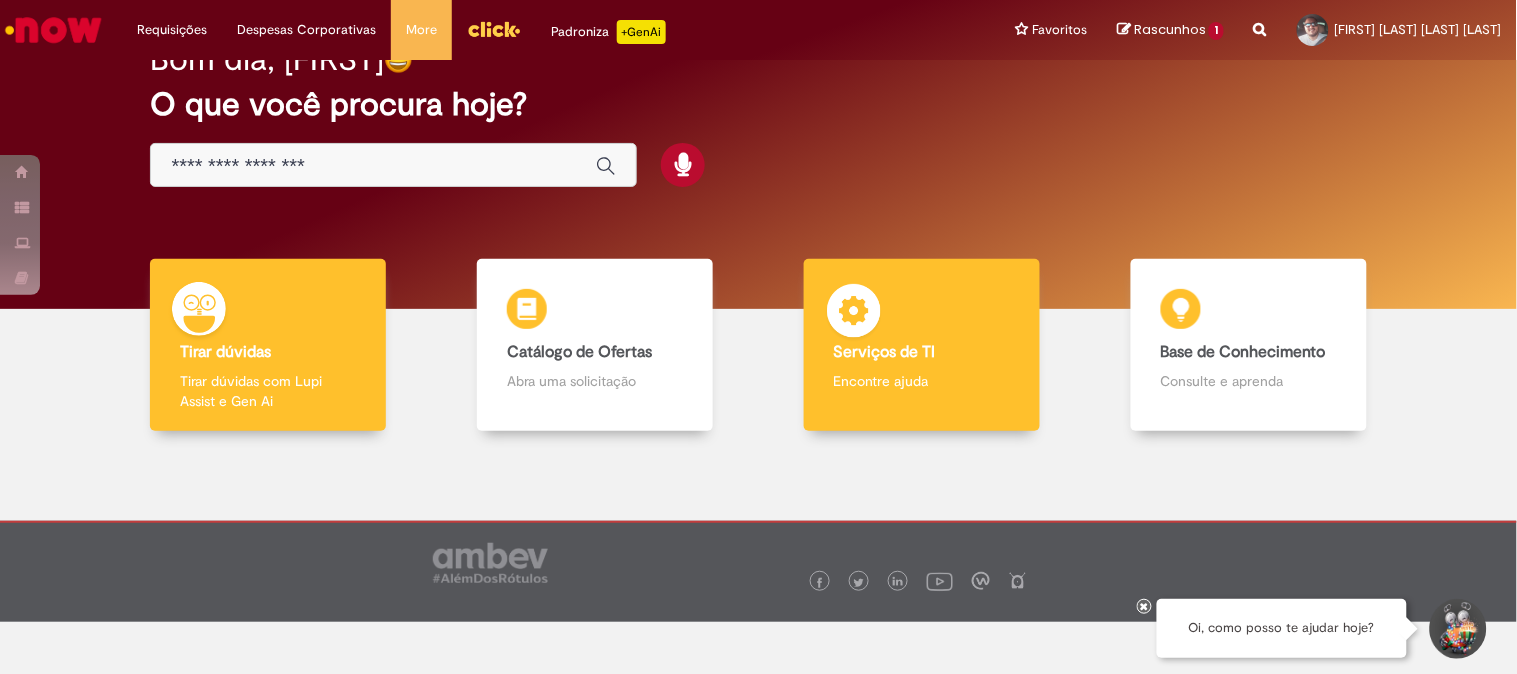 click on "Encontre ajuda" at bounding box center (922, 381) 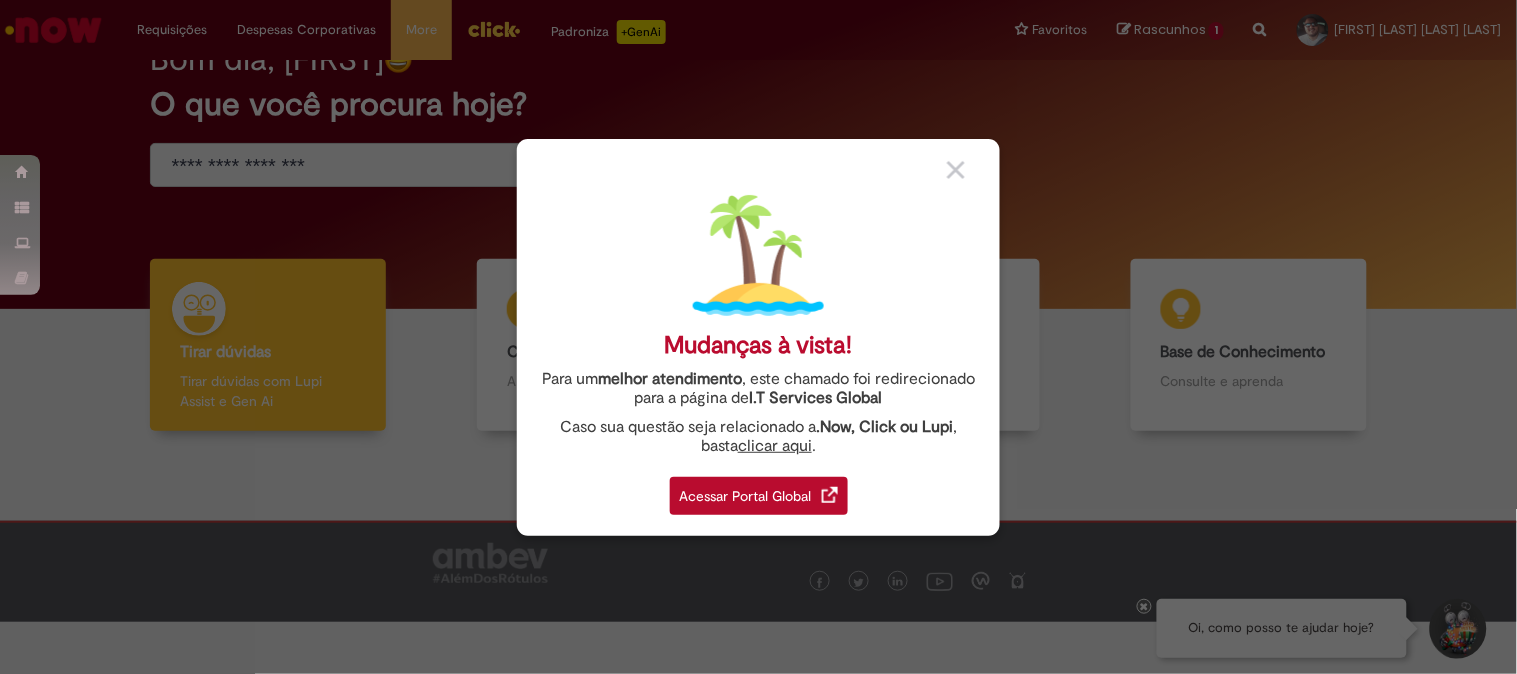 click on "Acessar Portal Global" at bounding box center [759, 496] 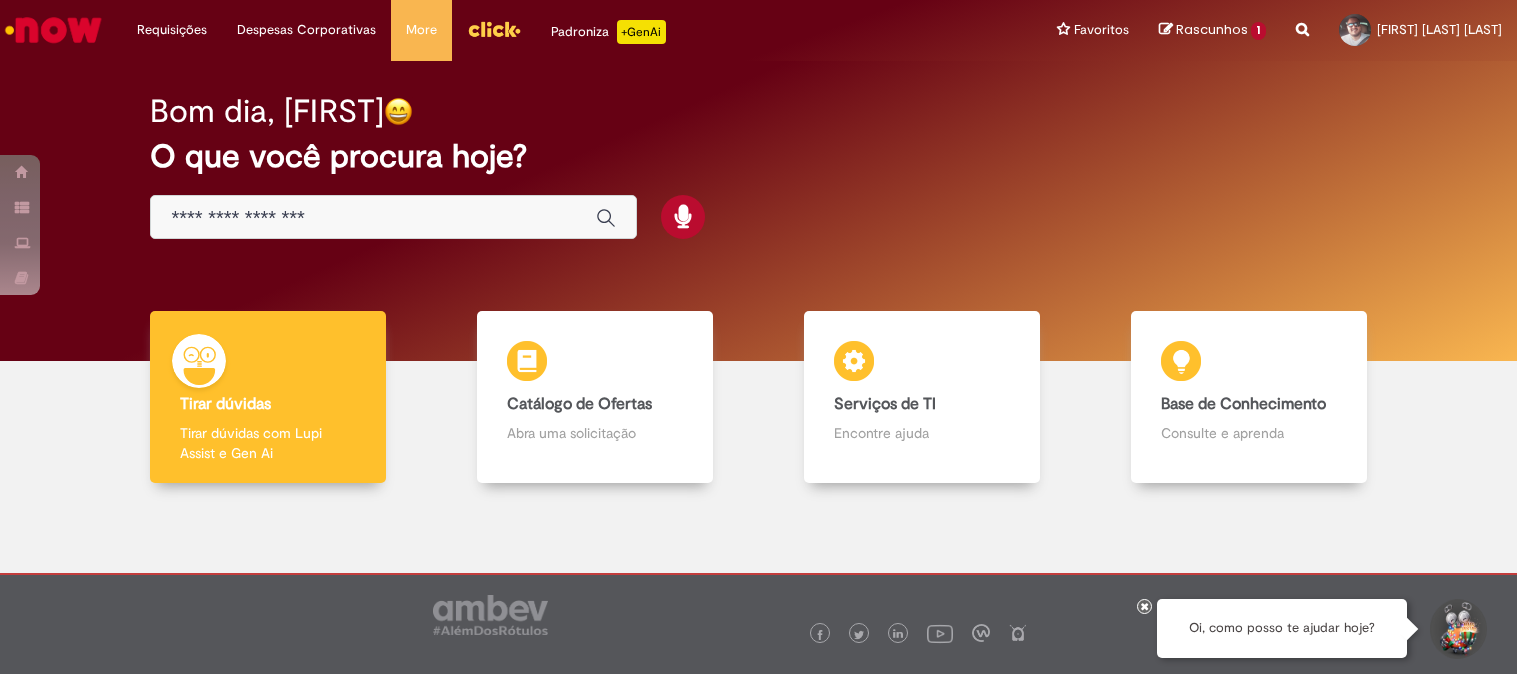 scroll, scrollTop: 0, scrollLeft: 0, axis: both 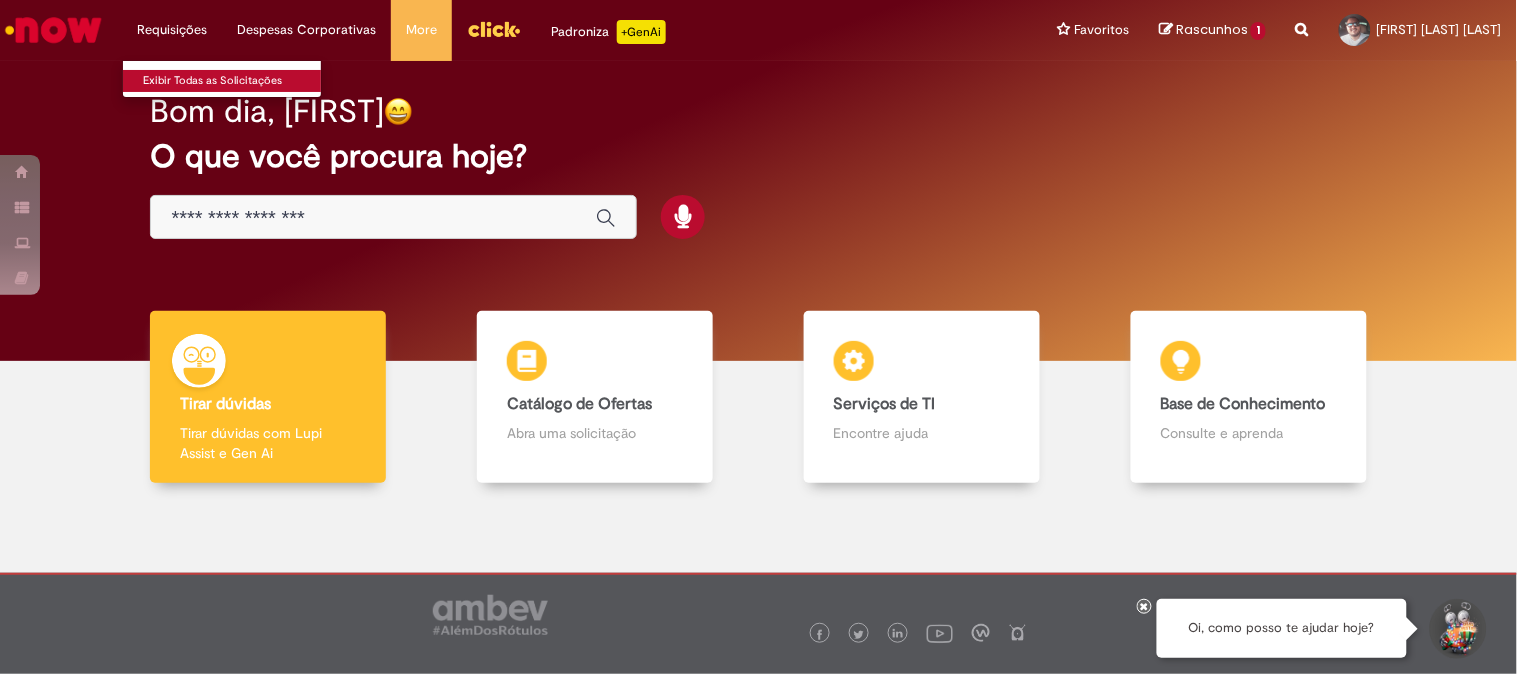 click on "Exibir Todas as Solicitações" at bounding box center (233, 81) 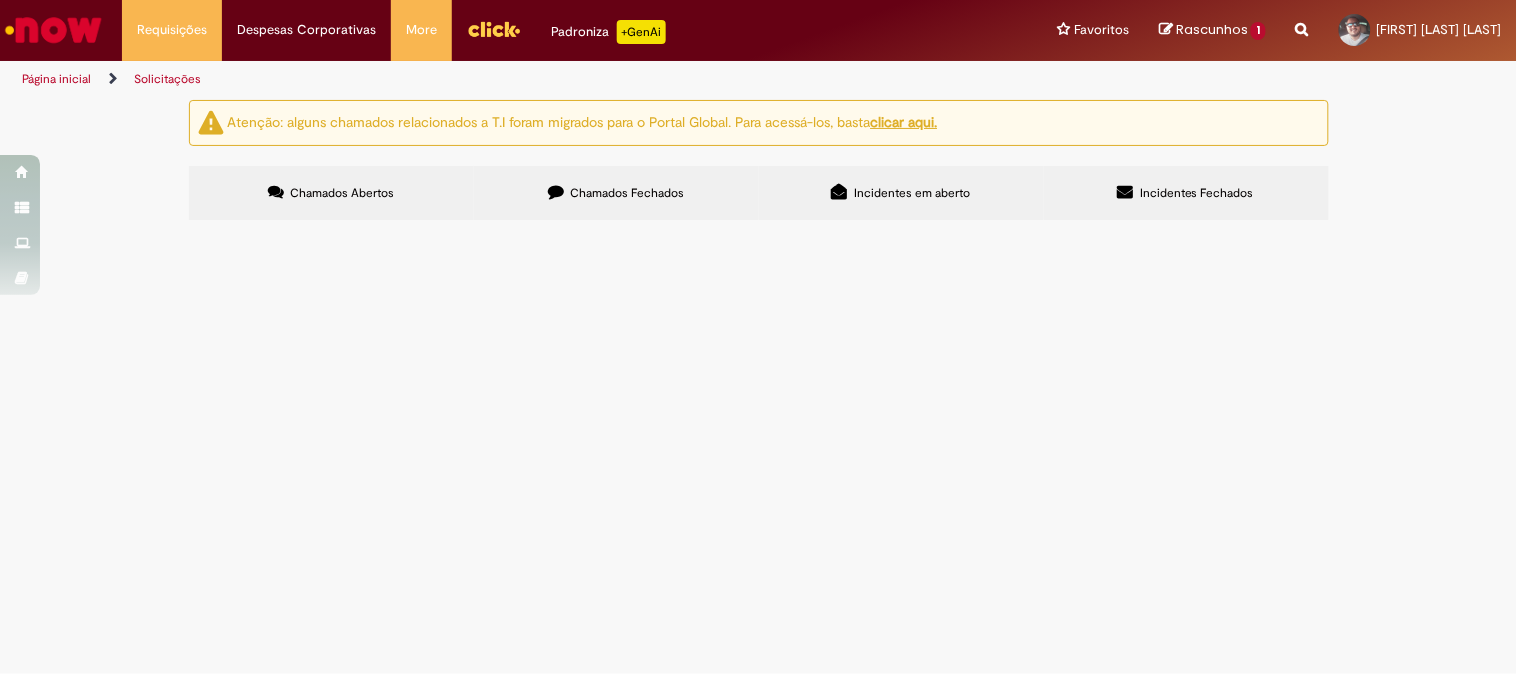 click on "Chamados Fechados" at bounding box center (616, 193) 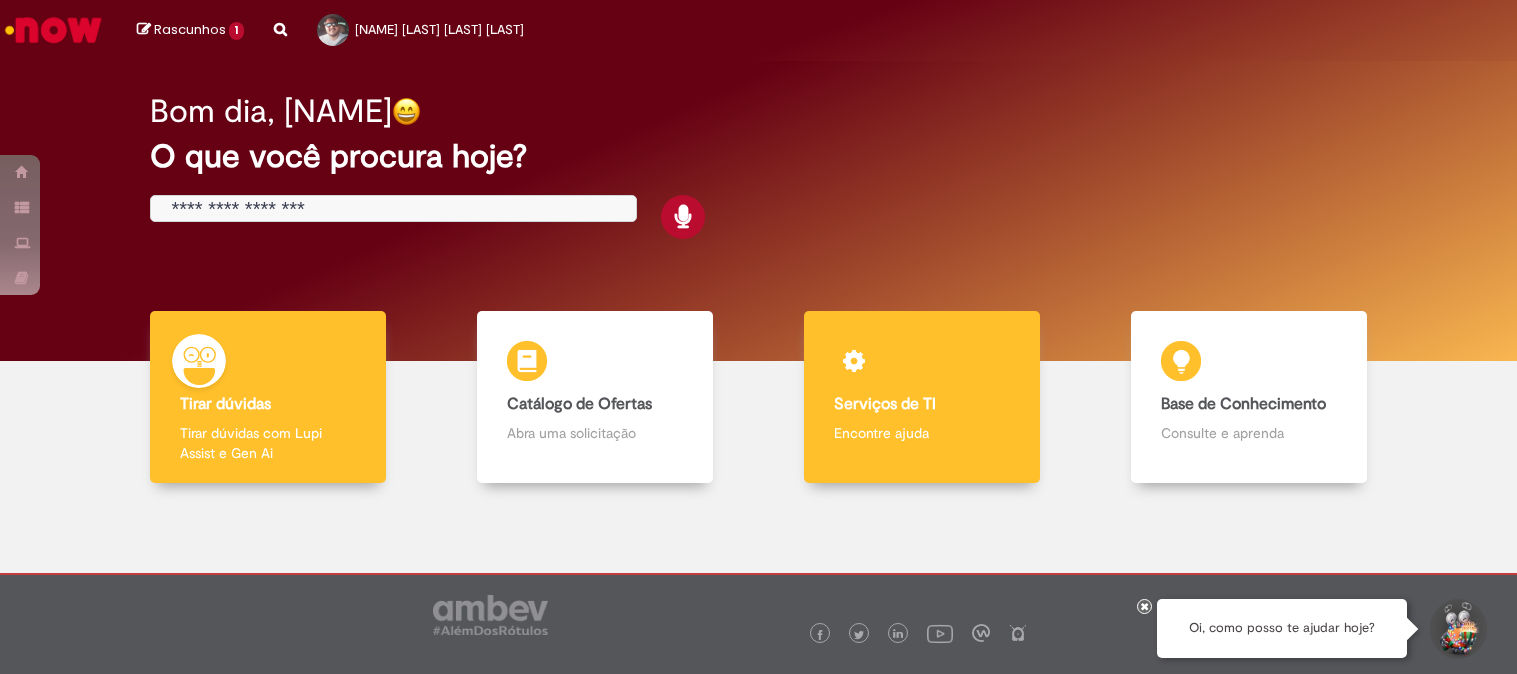 scroll, scrollTop: 0, scrollLeft: 0, axis: both 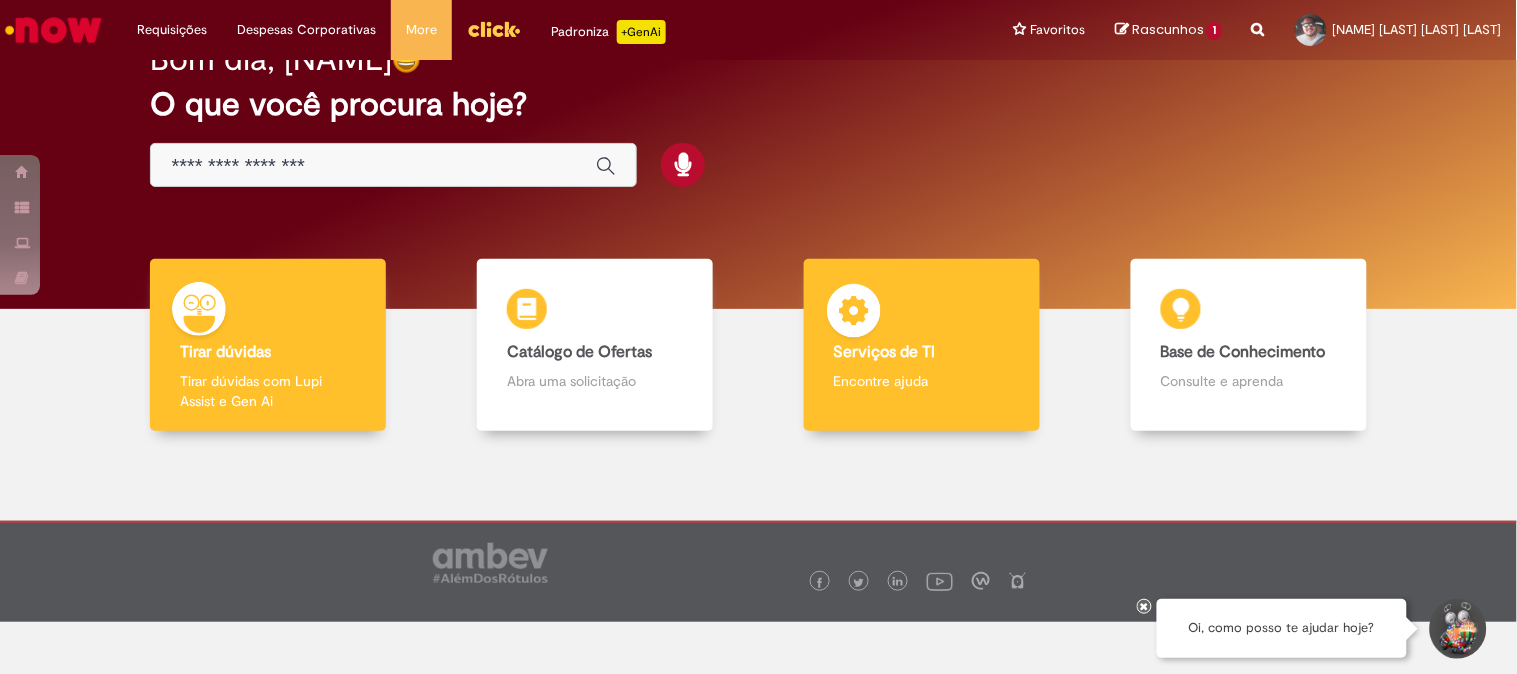 click on "Serviços de TI" at bounding box center [922, 353] 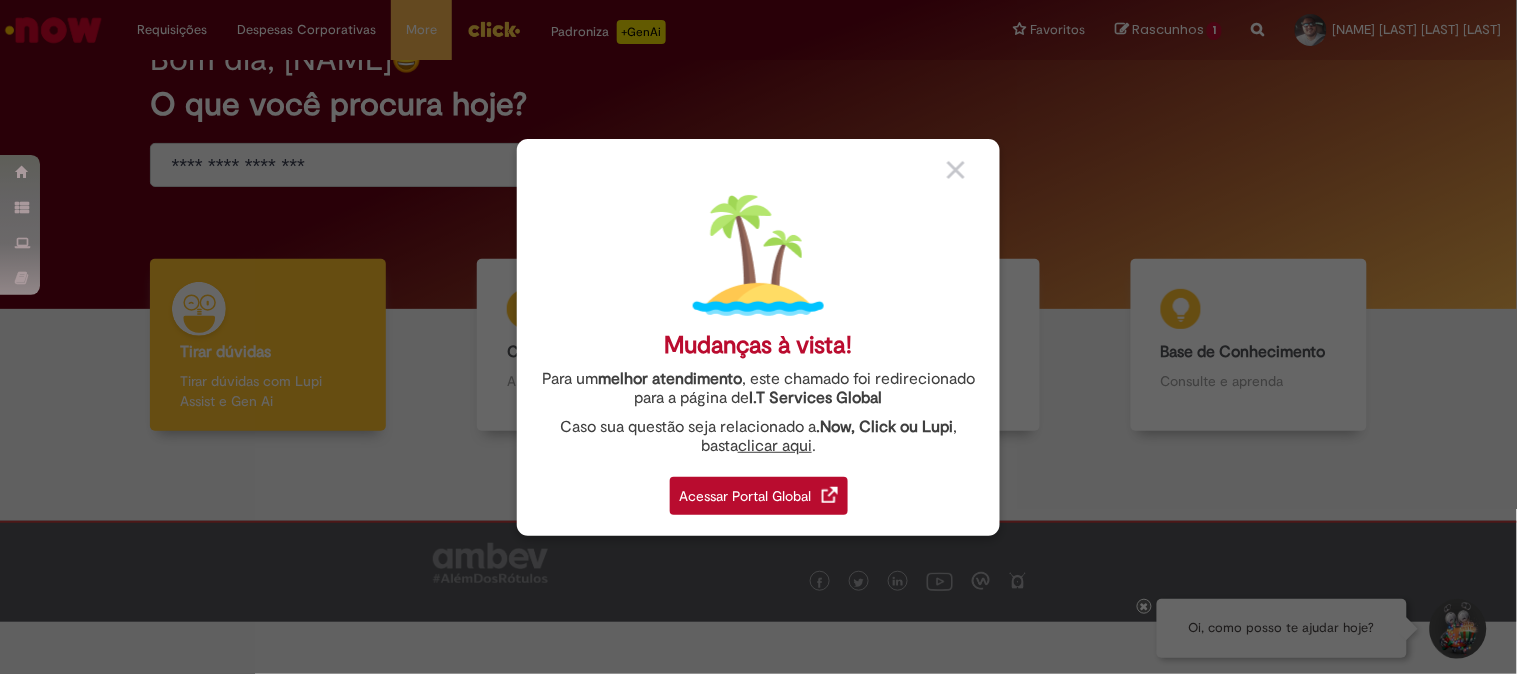 click on "Acessar Portal Global" at bounding box center [759, 496] 